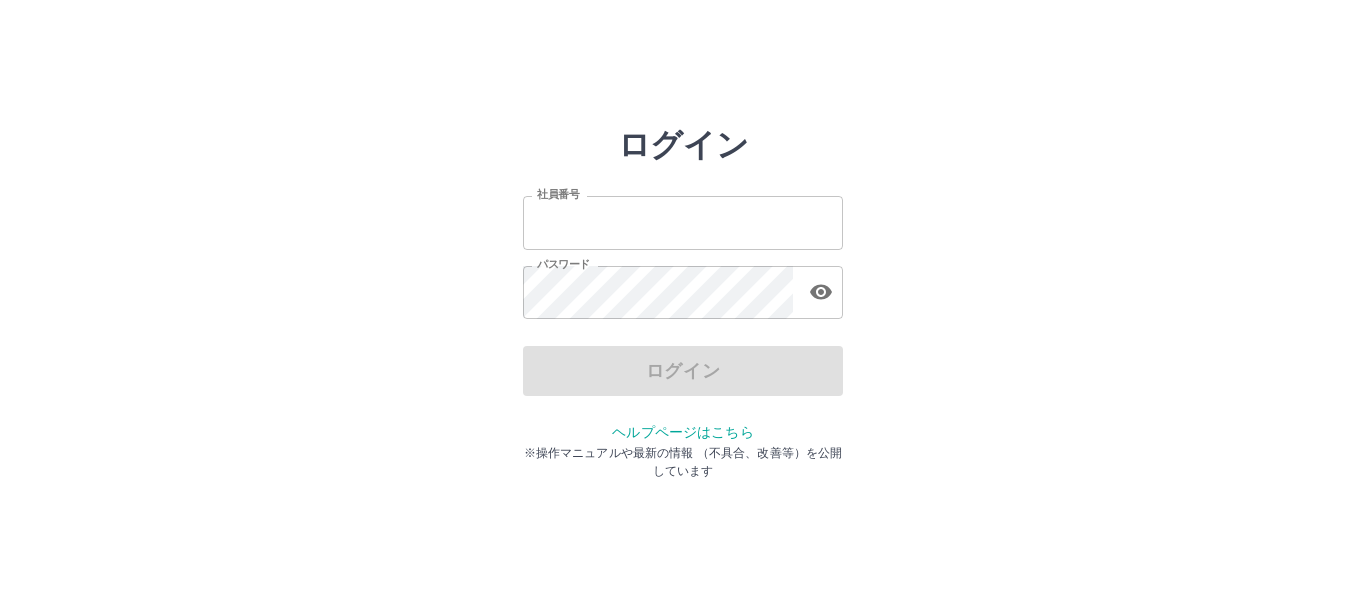 scroll, scrollTop: 0, scrollLeft: 0, axis: both 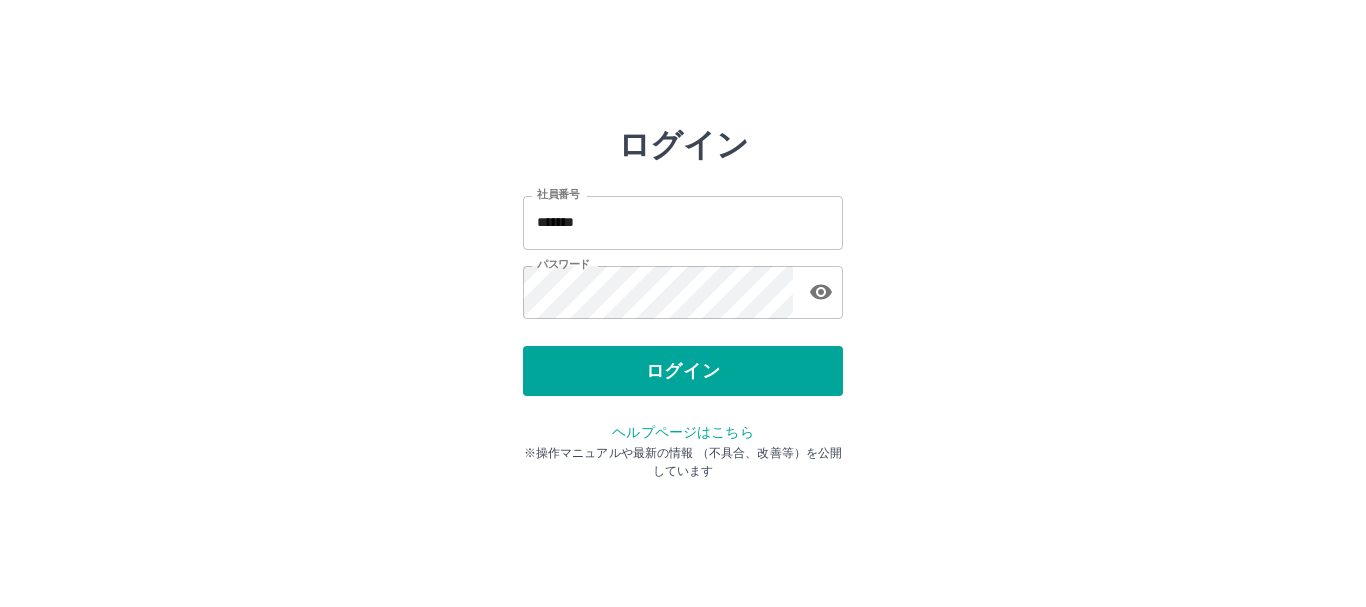 click on "ログイン" at bounding box center (683, 371) 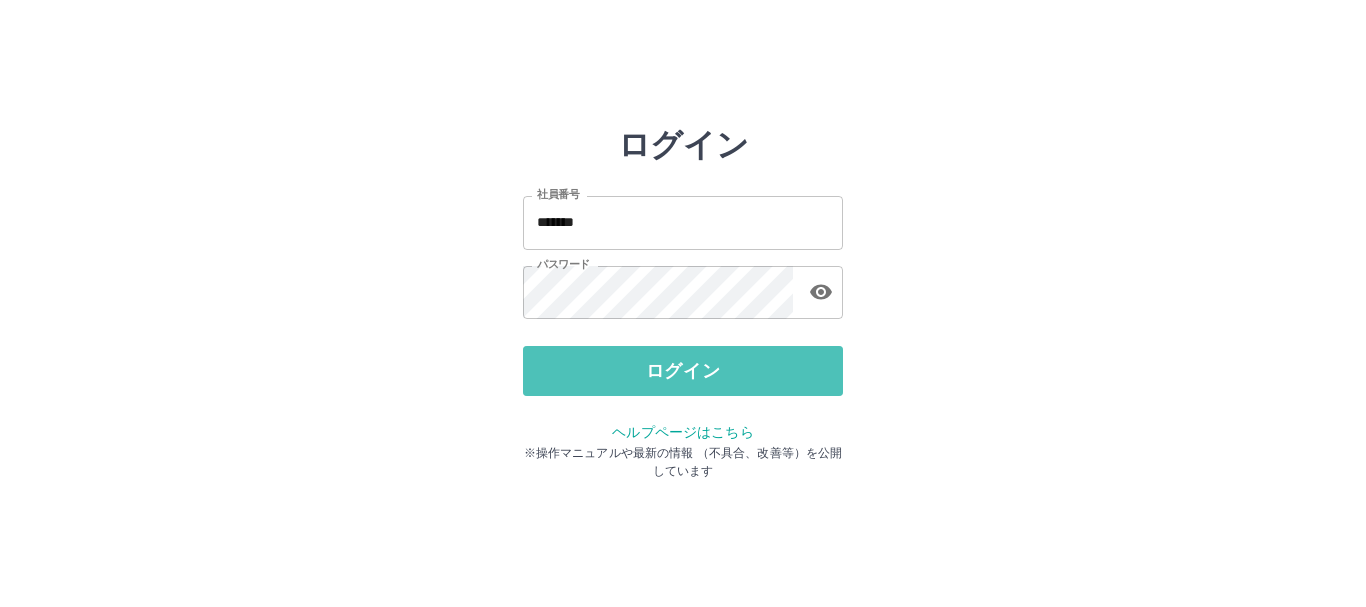 click on "ログイン" at bounding box center [683, 371] 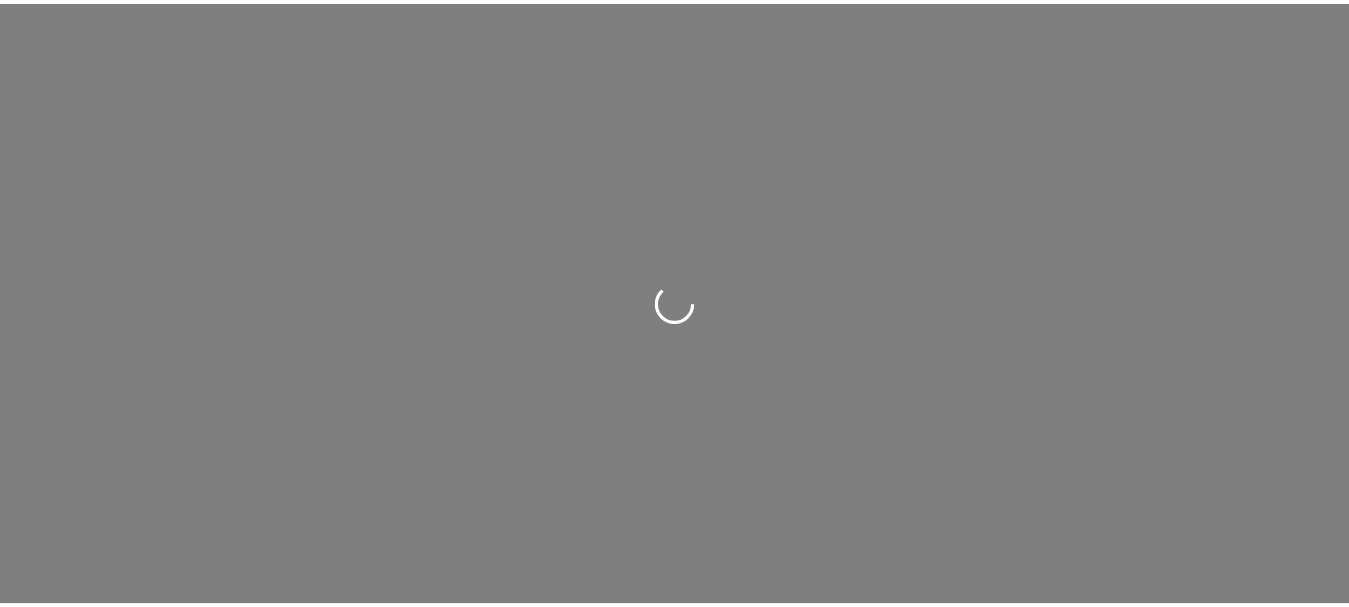 scroll, scrollTop: 0, scrollLeft: 0, axis: both 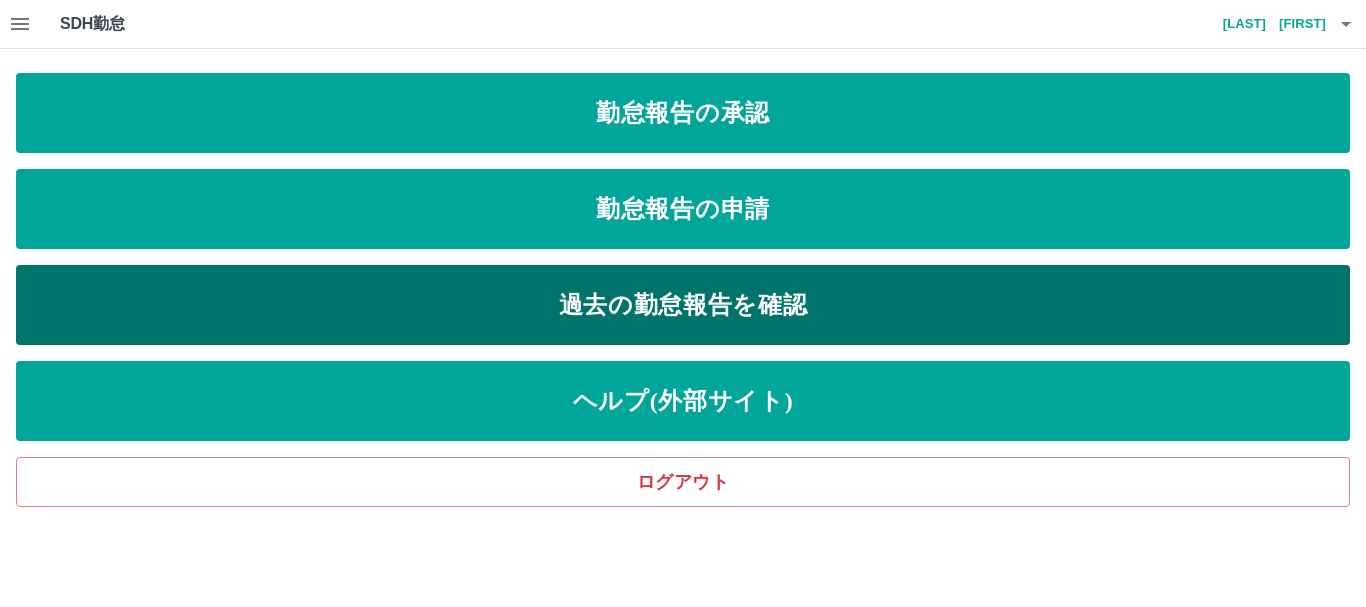 click on "過去の勤怠報告を確認" at bounding box center [683, 305] 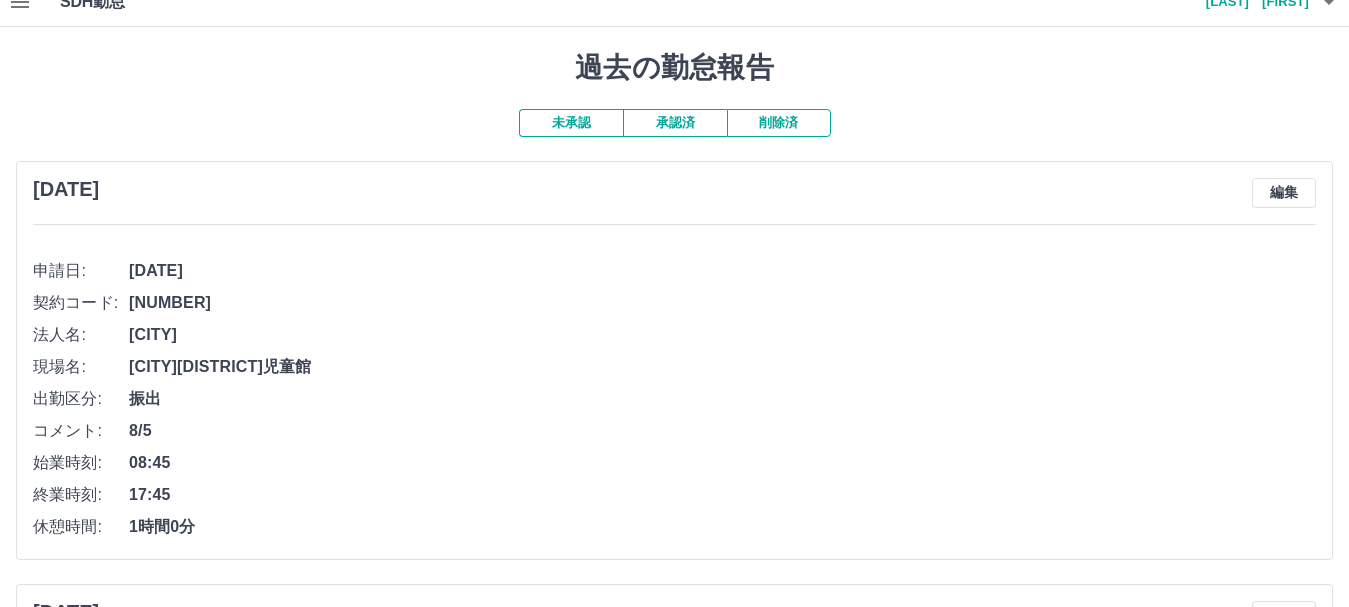 scroll, scrollTop: 0, scrollLeft: 0, axis: both 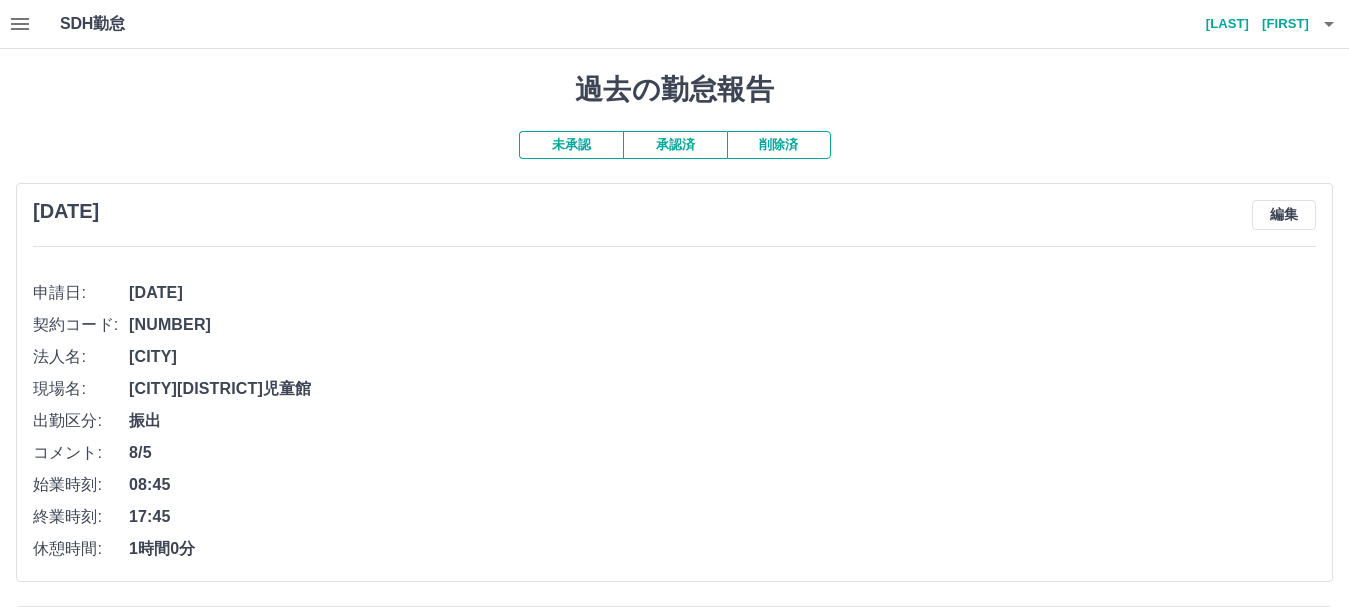 click on "未承認" at bounding box center [571, 145] 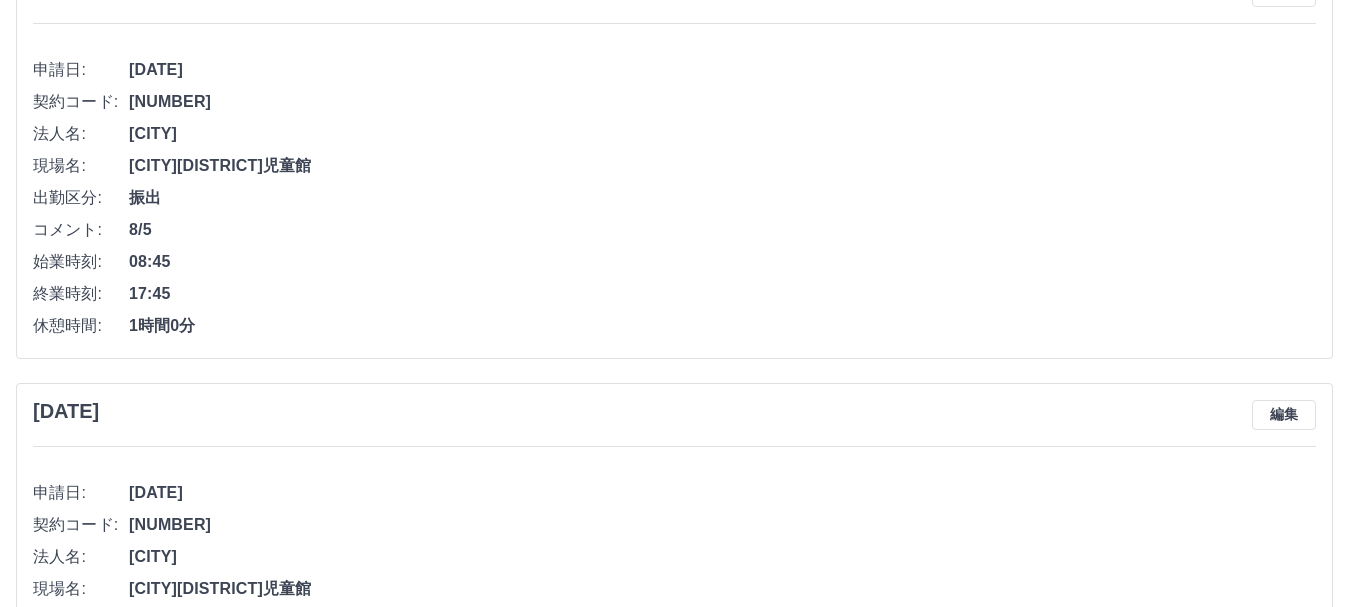 scroll, scrollTop: 201, scrollLeft: 0, axis: vertical 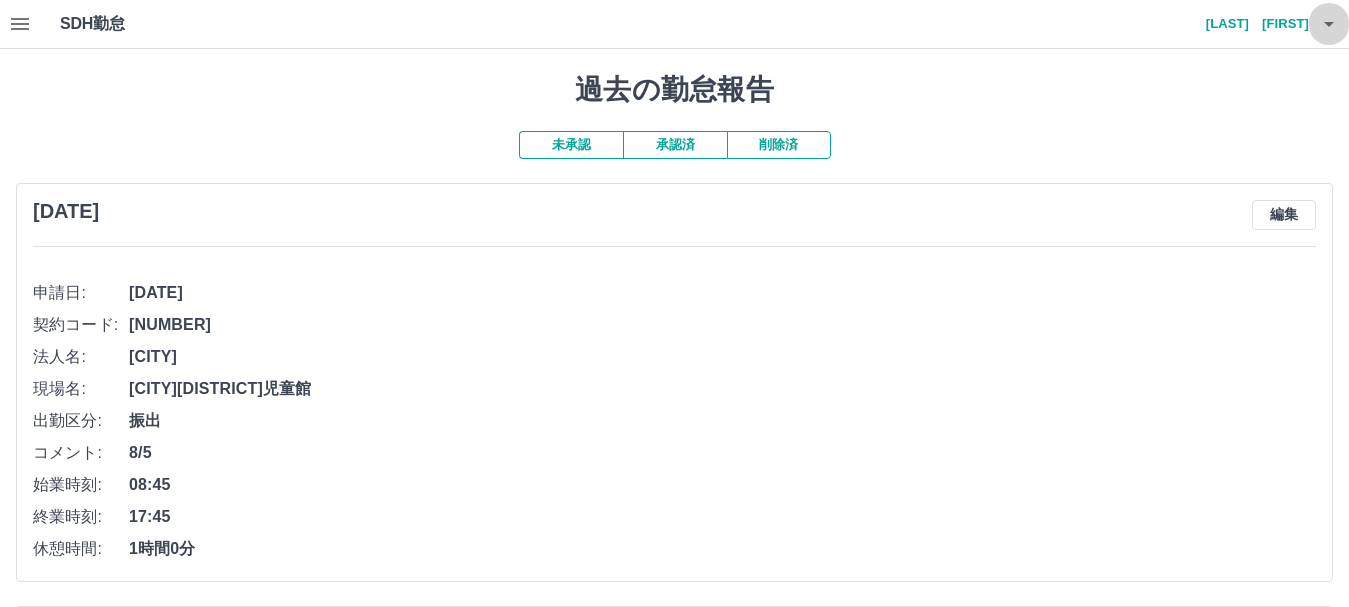 click 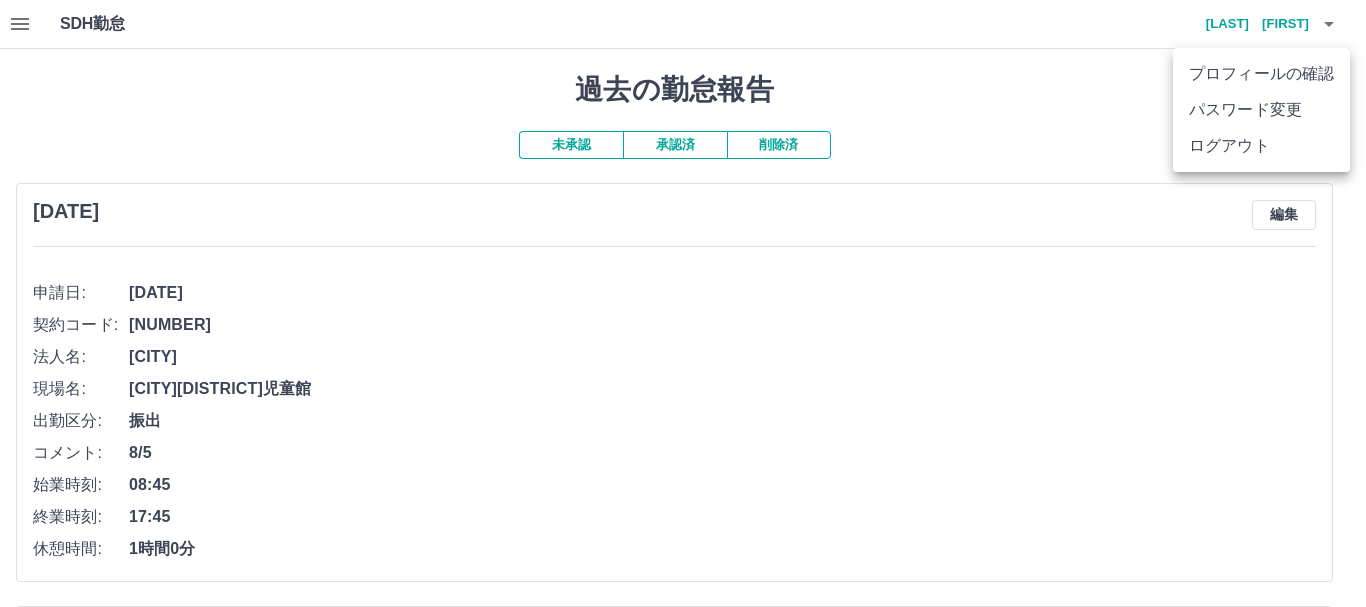 click at bounding box center (683, 303) 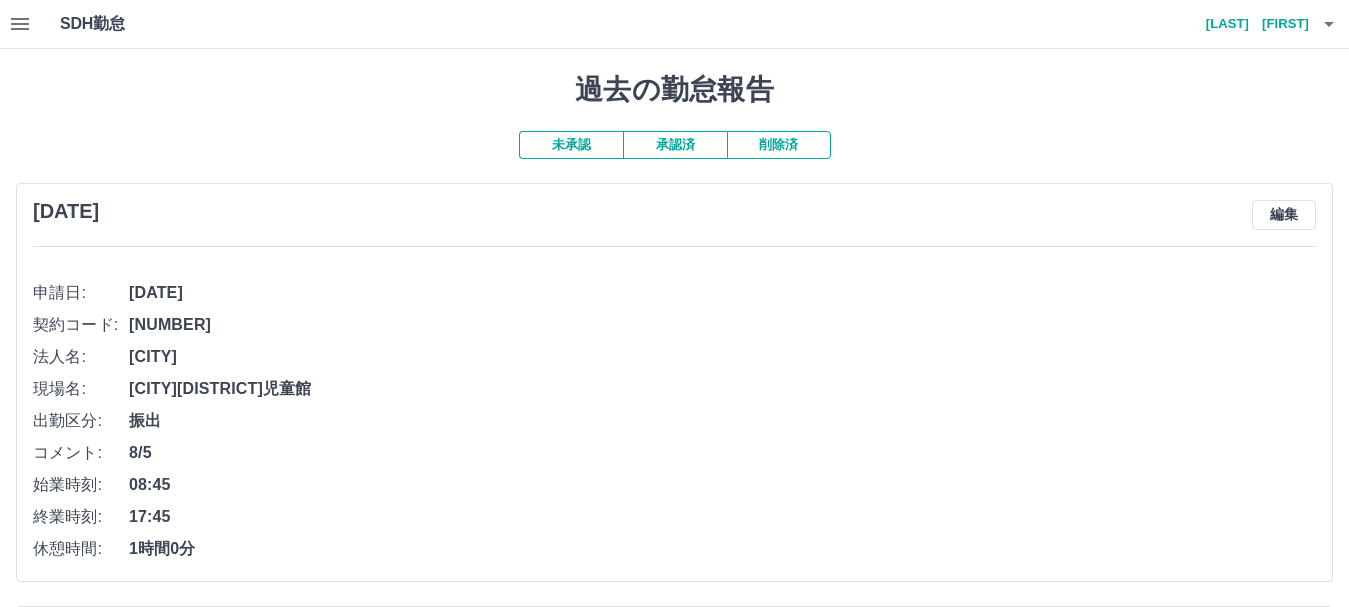 click on "未承認" at bounding box center [571, 145] 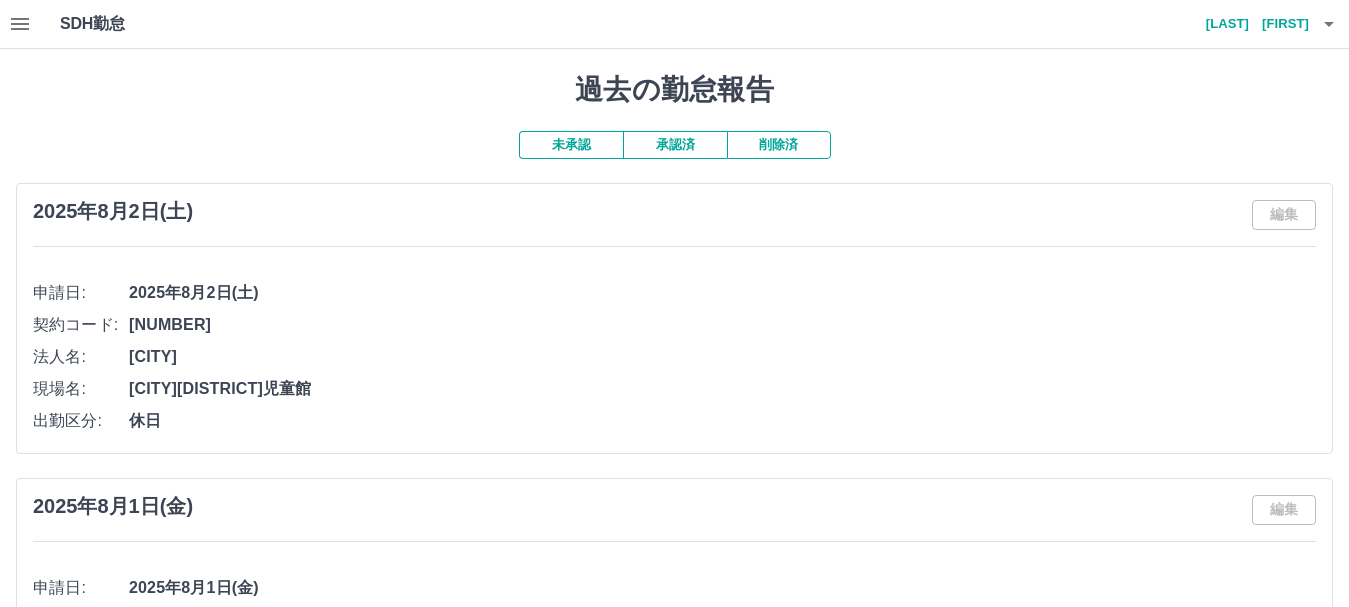 click on "未承認" at bounding box center (571, 145) 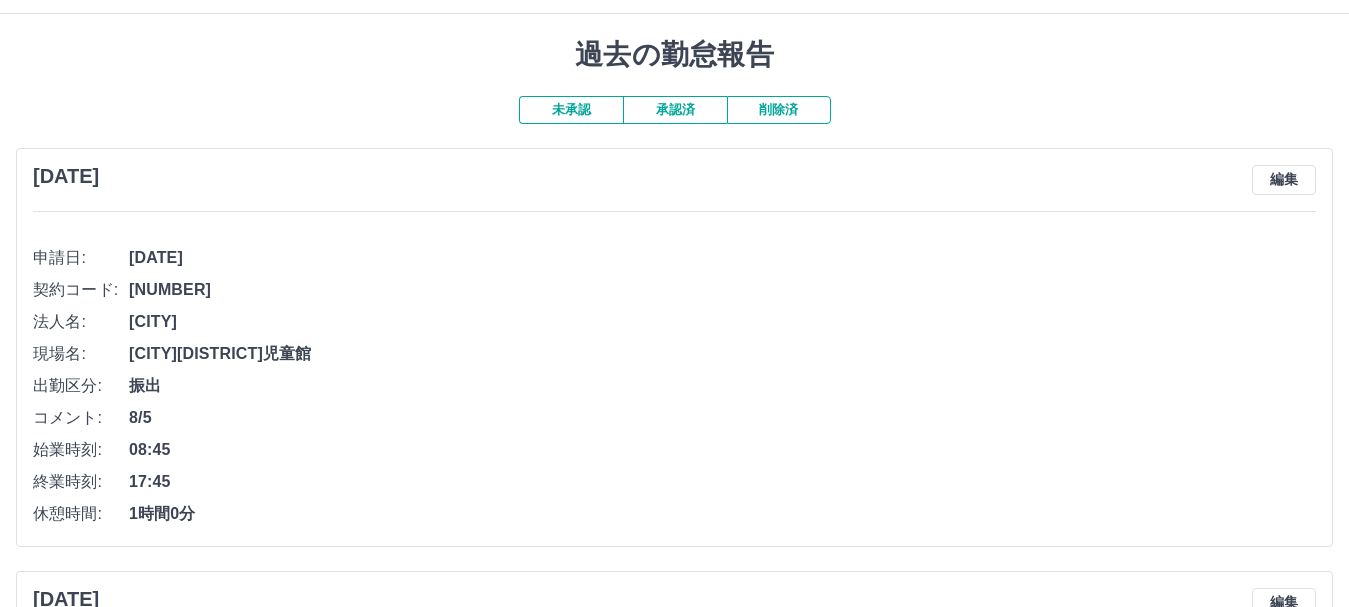 scroll, scrollTop: 0, scrollLeft: 0, axis: both 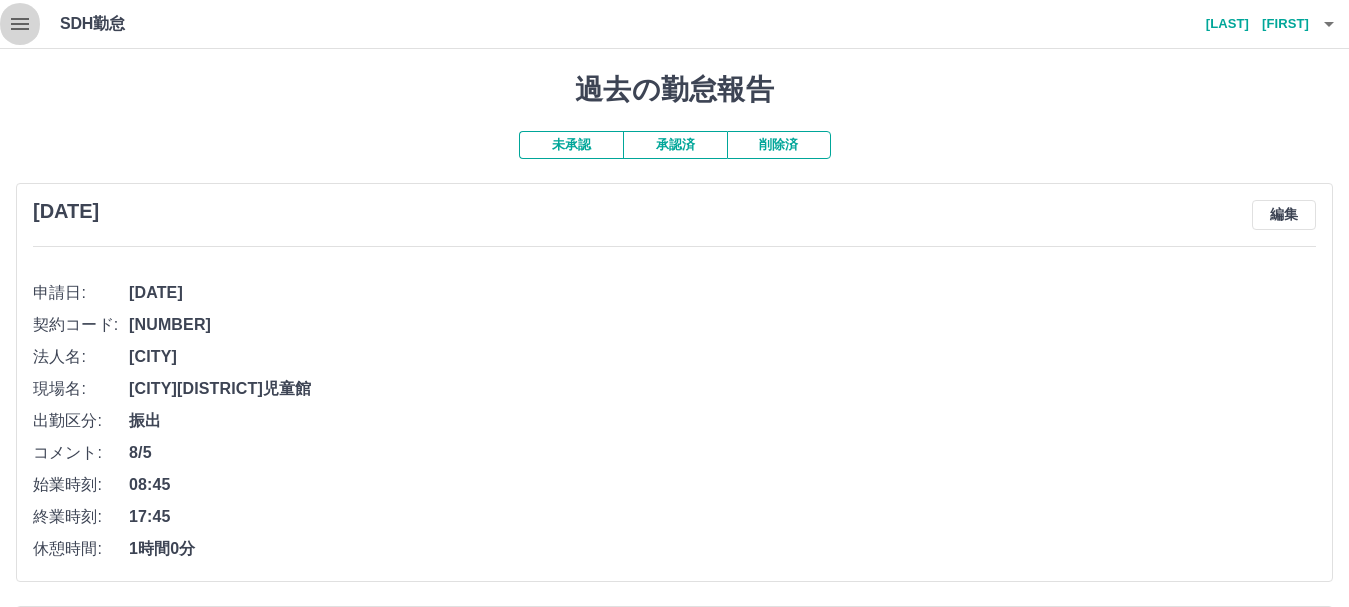 click 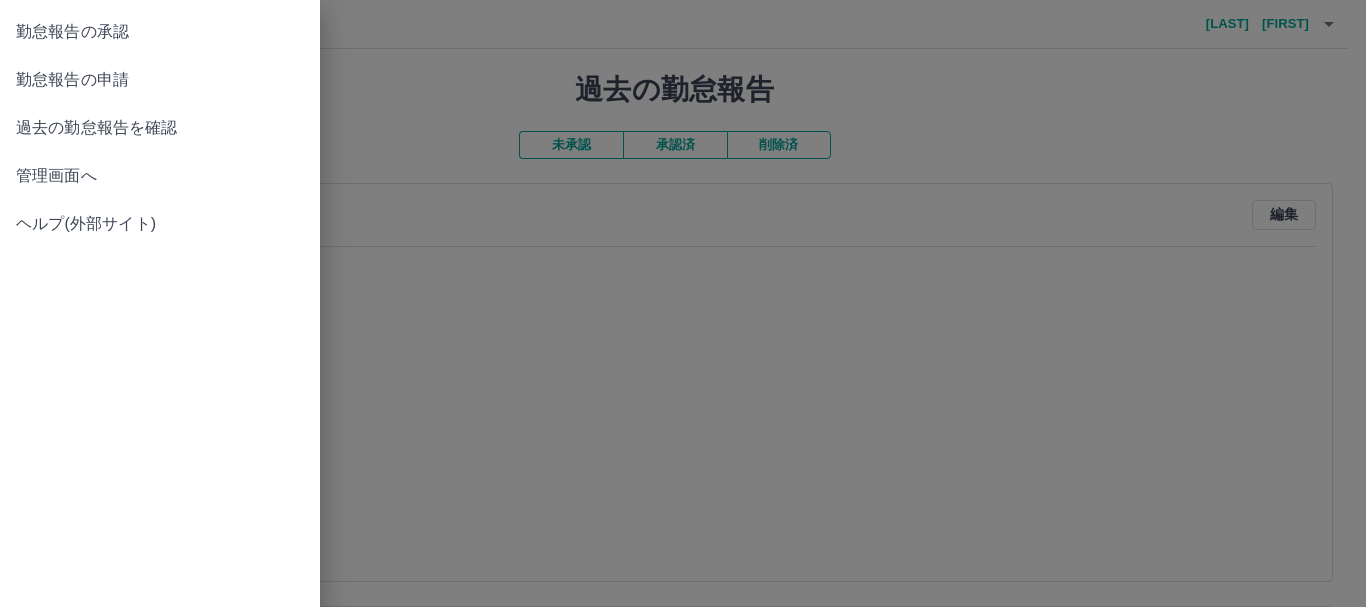 click on "勤怠報告の承認" at bounding box center (160, 32) 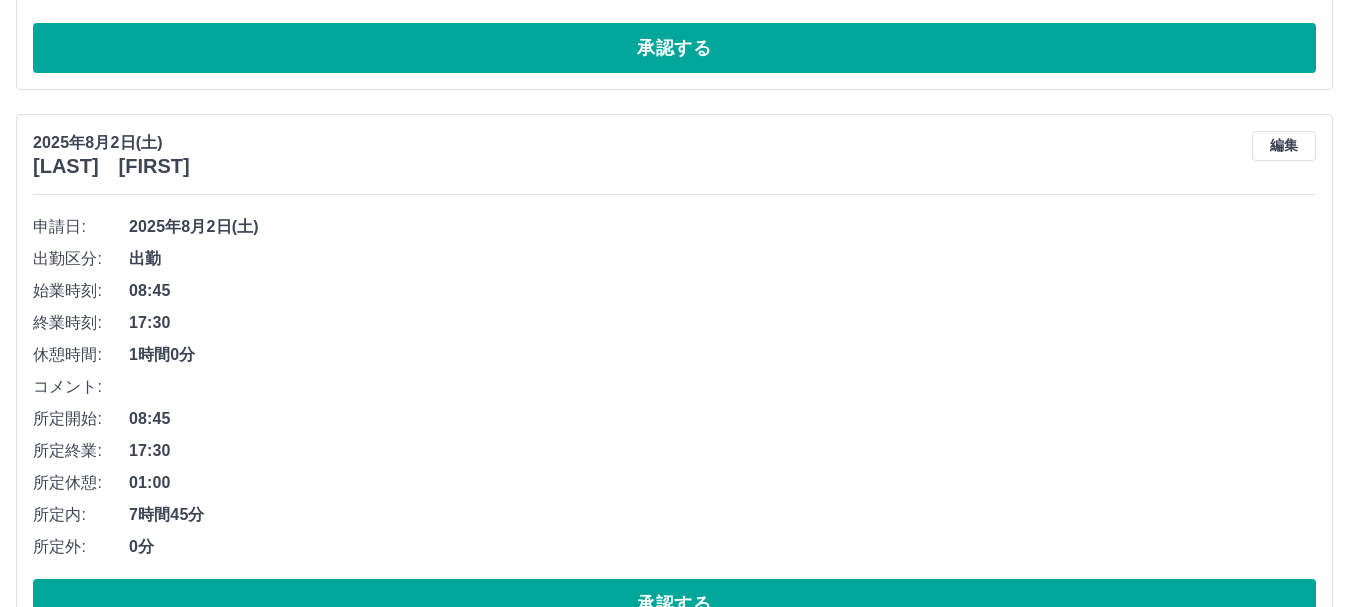 scroll, scrollTop: 1856, scrollLeft: 0, axis: vertical 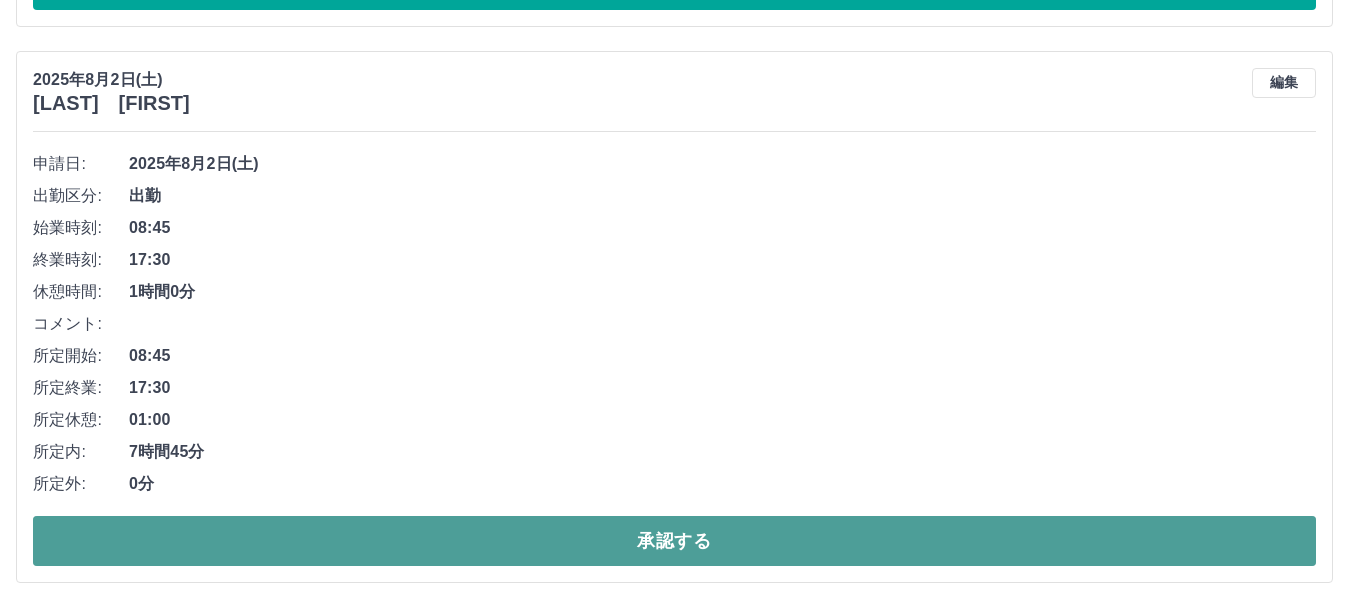 click on "承認する" at bounding box center [674, 541] 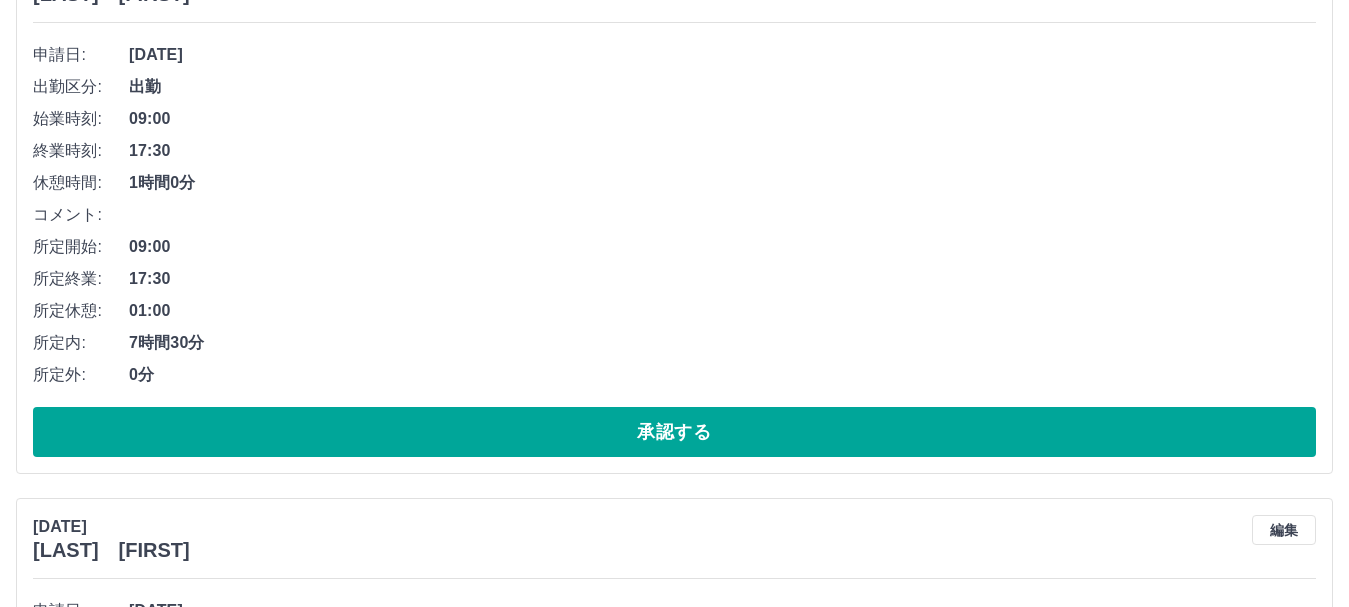 scroll, scrollTop: 0, scrollLeft: 0, axis: both 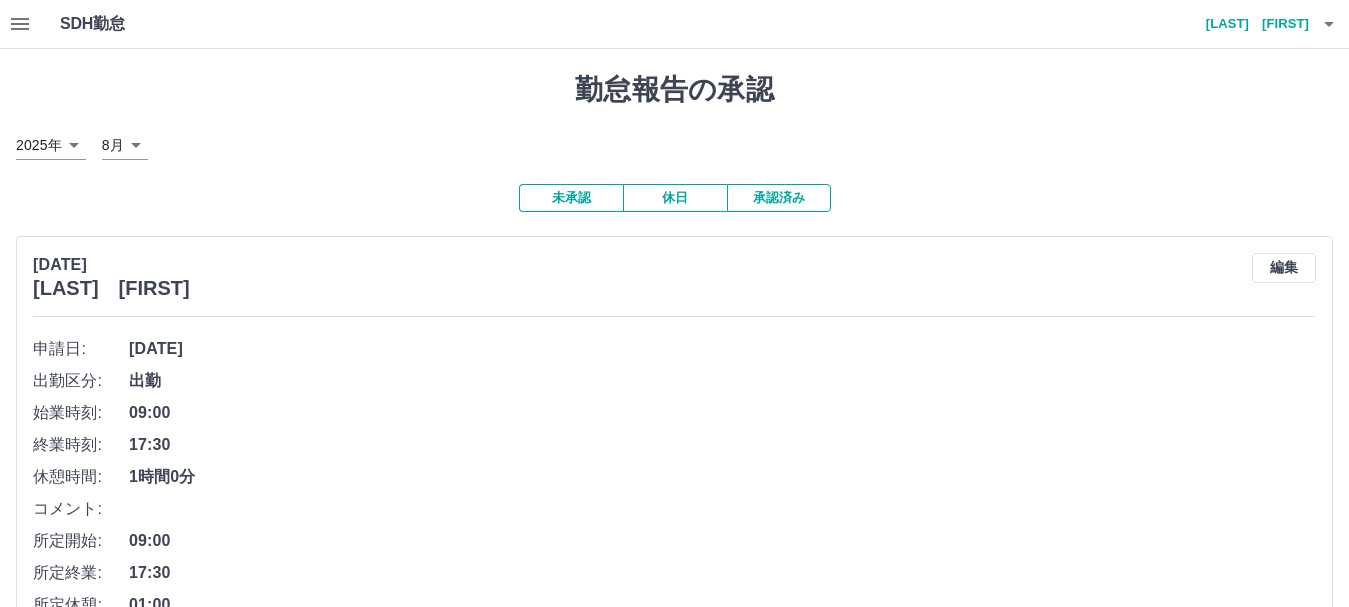 click on "承認済み" at bounding box center [779, 198] 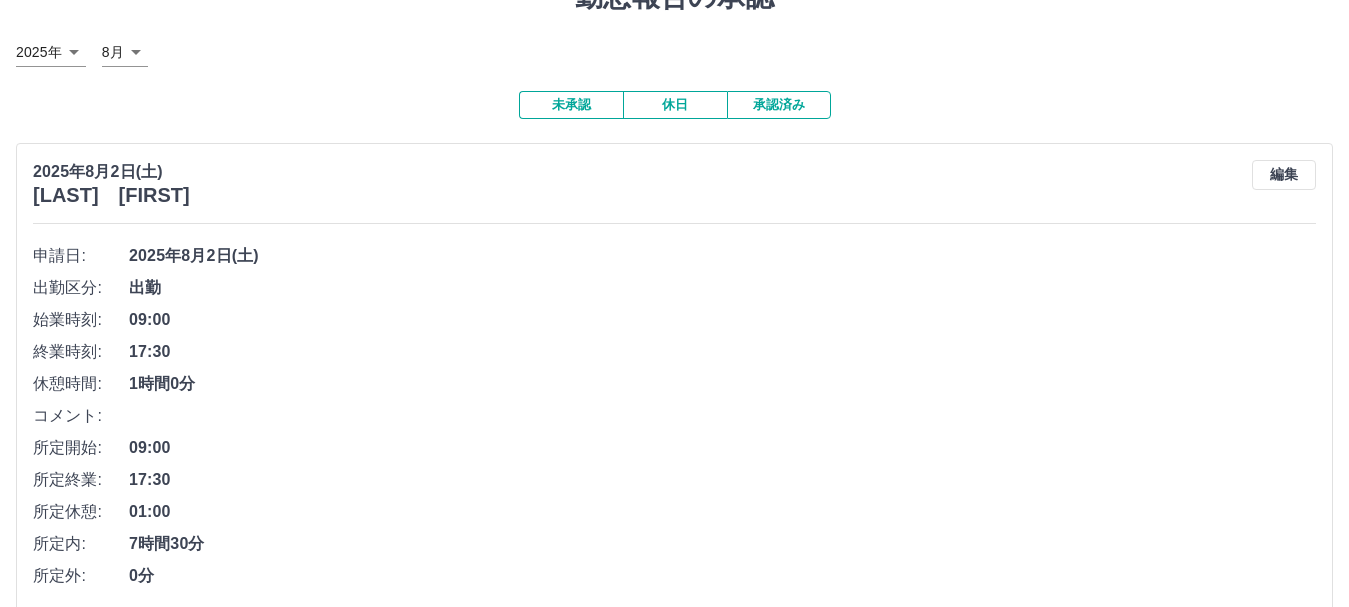 scroll, scrollTop: 0, scrollLeft: 0, axis: both 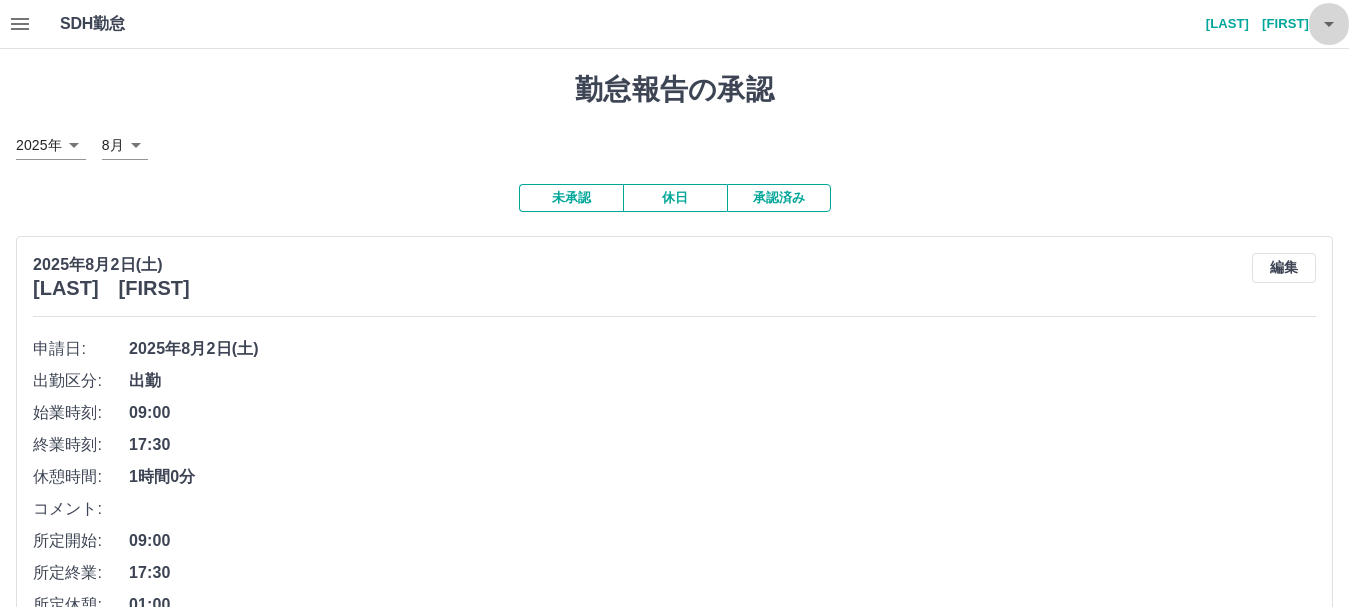 click 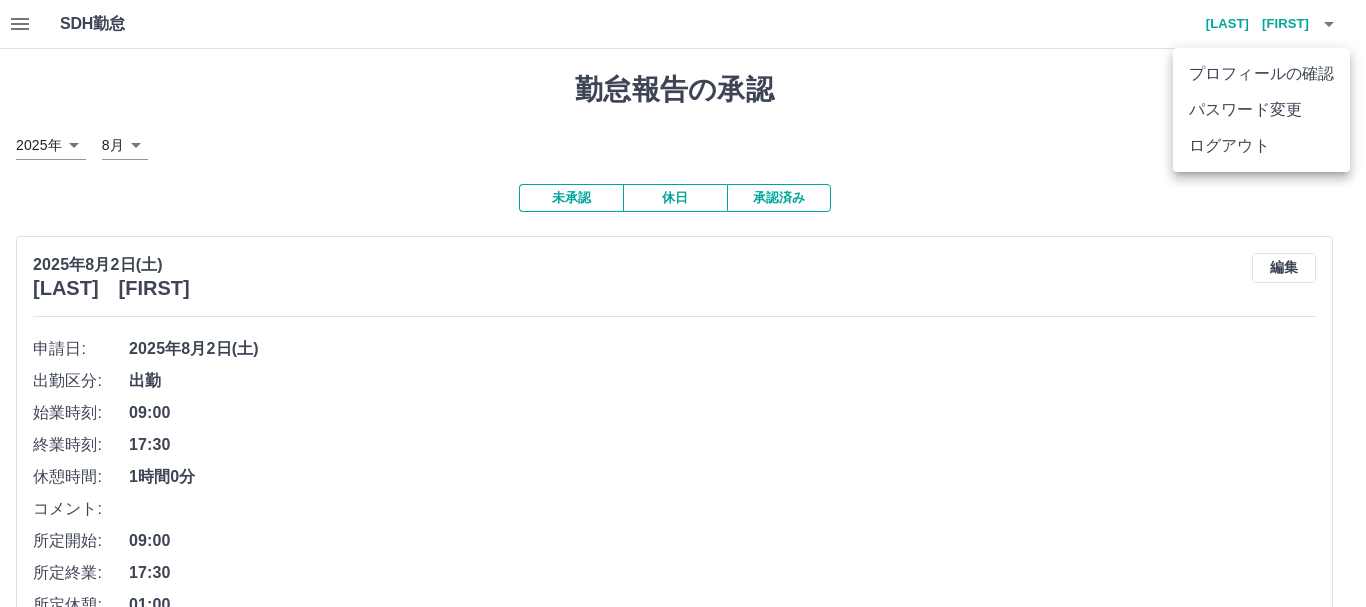 click at bounding box center [683, 303] 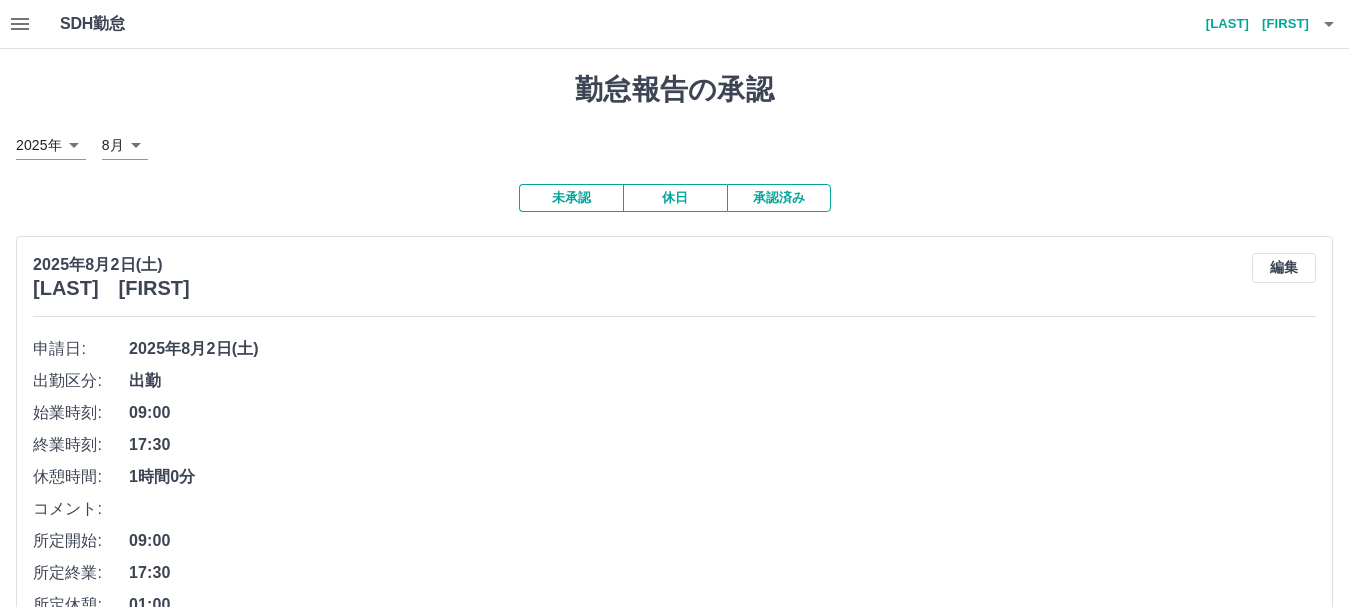 click on "未承認" at bounding box center [571, 198] 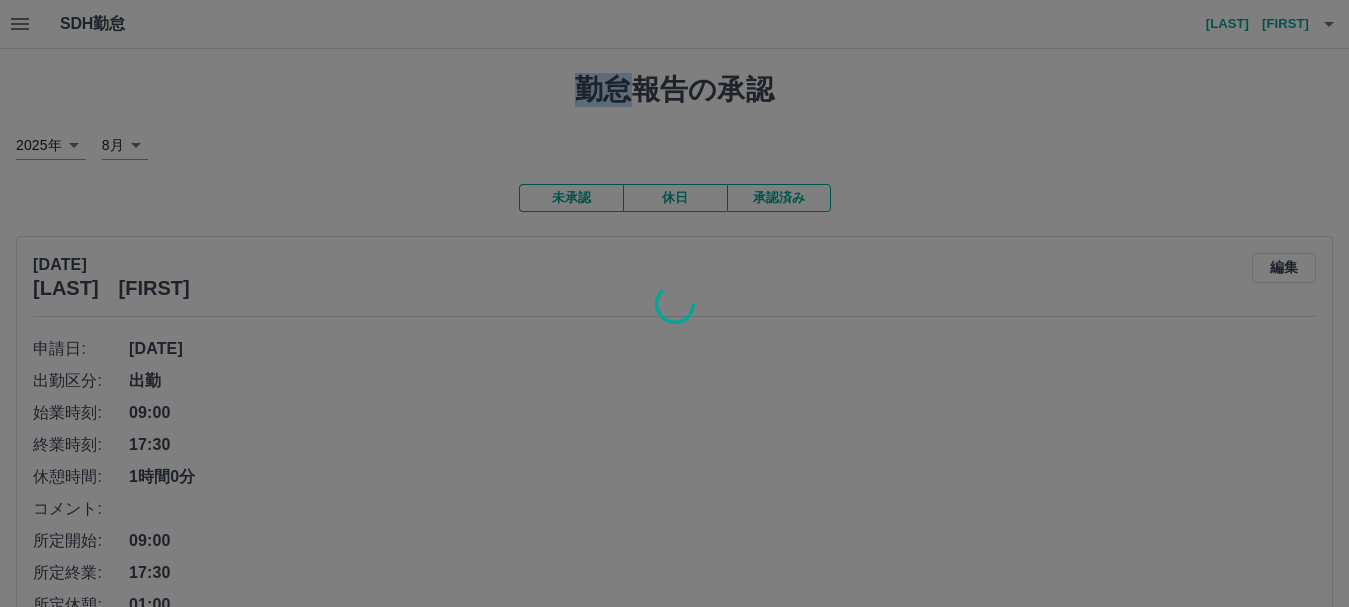 click at bounding box center [674, 303] 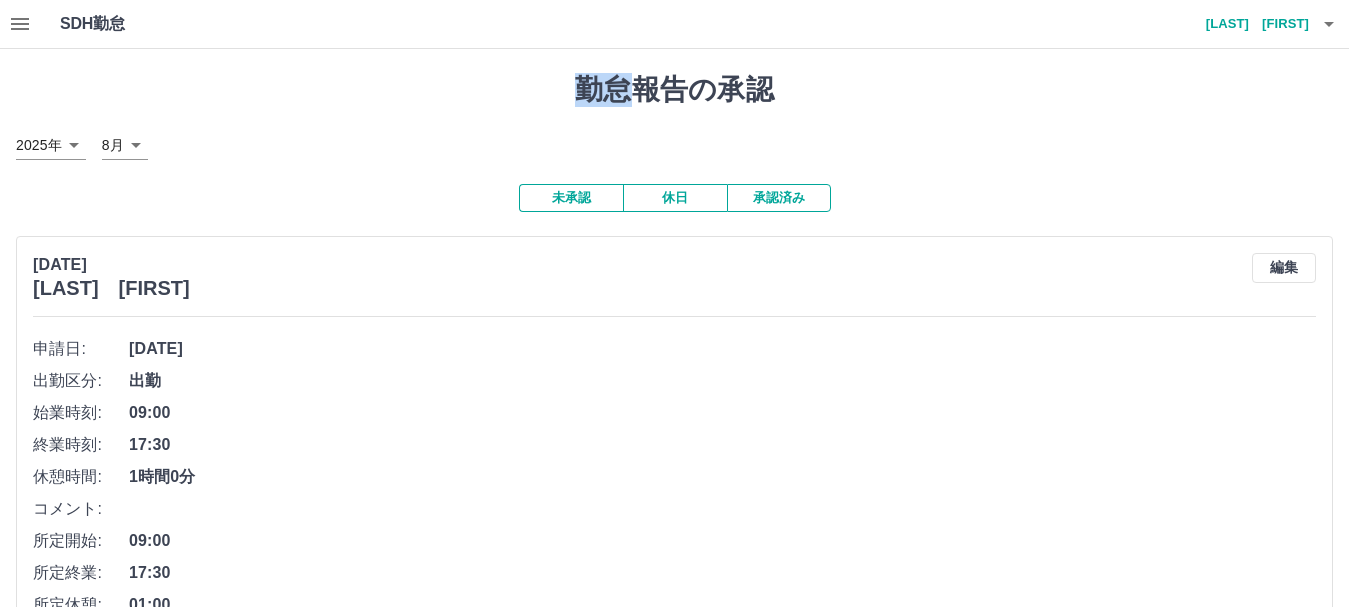 click on "未承認" at bounding box center [571, 198] 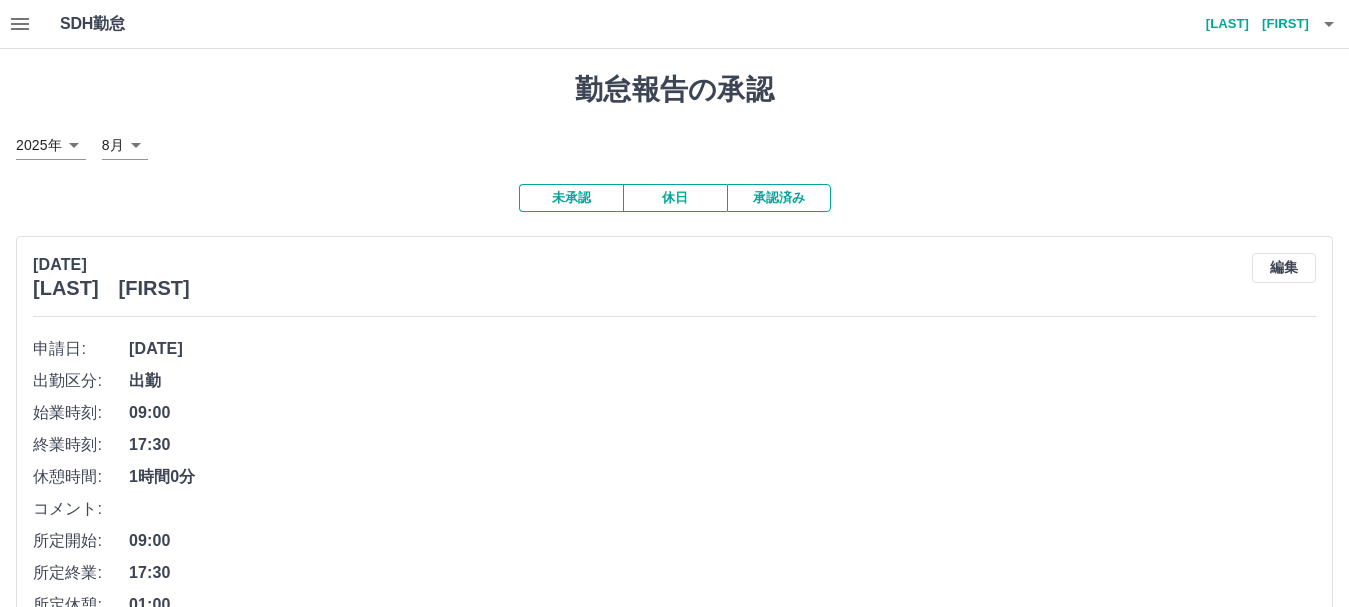 click on "[DATE]" at bounding box center [674, 145] 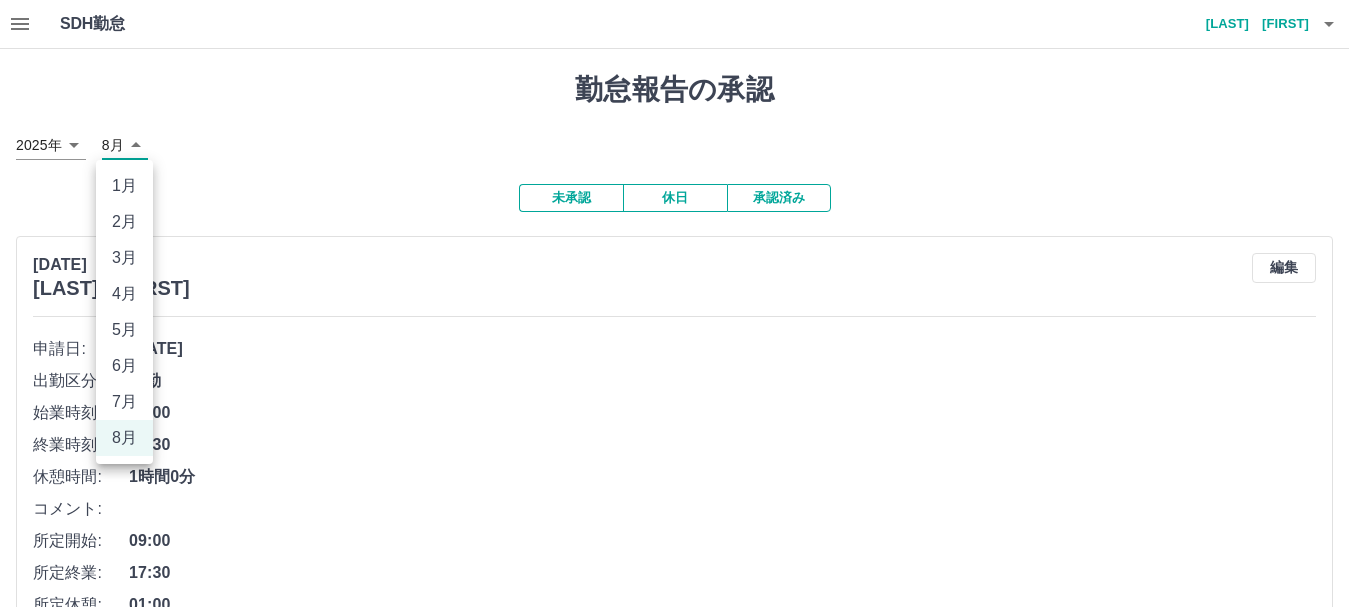 click on "SDH勤怠 [LAST]　[FIRST] 勤怠報告の承認 [DATE] 未承認 休日 承認済み [DATE] [LAST]　[FIRST] 編集 申請日: [DATE] 出勤区分: 出勤 始業時刻: 09:00 終業時刻: 17:30 休憩時間: 1時間0分 コメント: 所定開始: 09:00 所定終業: 17:30 所定休憩: 01:00 所定内: 7時間30分 所定外: 0分 承認する [DATE] [LAST]　[FIRST] 編集 申請日: [DATE] 出勤区分: 出勤 始業時刻: 09:00 終業時刻: 17:30 休憩時間: 1時間0分 コメント: 所定開始: 09:00 所定終業: 17:30 所定休憩: 01:00 所定内: 7時間30分 所定外: 0分 承認する [DATE] [LAST]　[FIRST] 編集 申請日: [DATE] 出勤区分: 振出 始業時刻: 08:45 終業時刻: 17:45 休憩時間: 1時間0分 コメント: 8/5 所定開始: 08:45 所定終業: 17:45 所定休憩: 01:00 所定内: 8時間0分 所定外: 0分 承認する SDH勤怠 1月 2月 3月 4月 5月 6月 7月 8月" at bounding box center [683, 952] 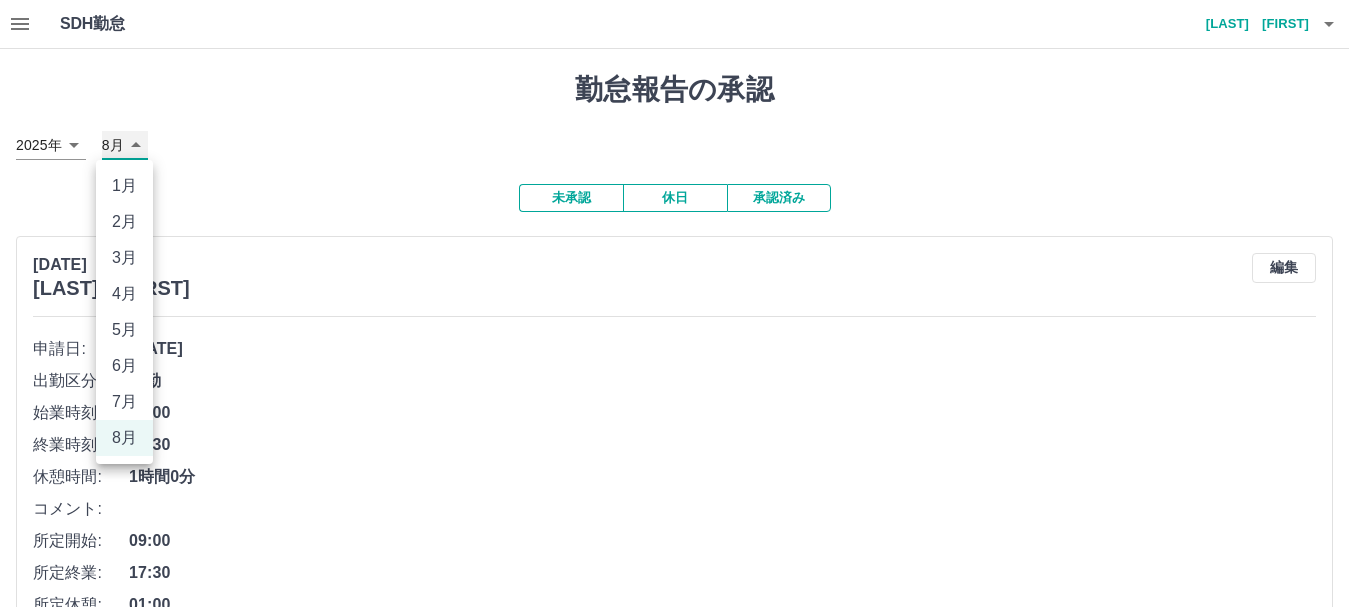 type on "*" 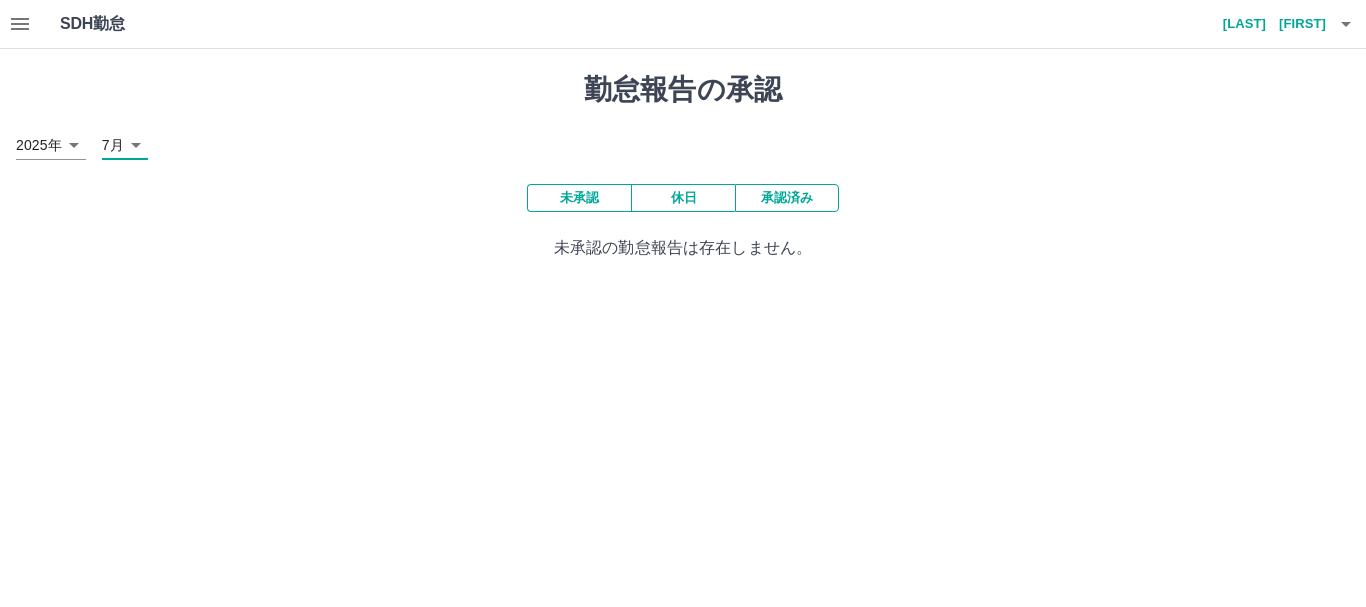 click on "未承認 休日 承認済み 未承認の勤怠報告は存在しません。" at bounding box center [683, 222] 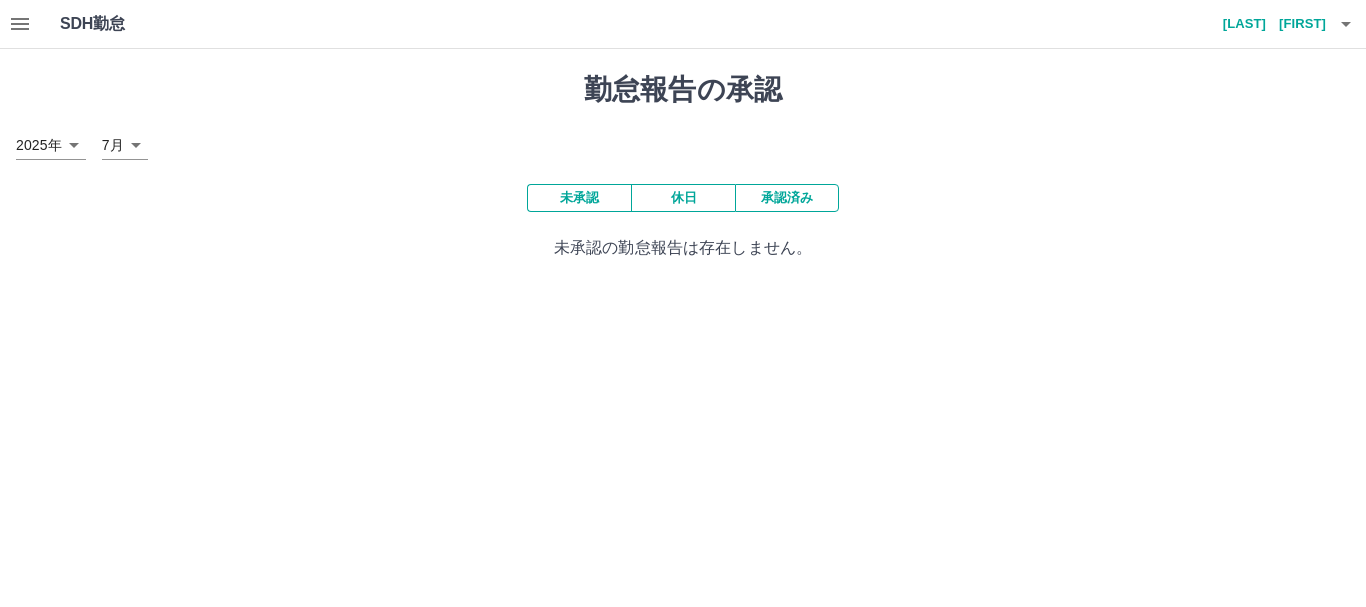 click on "承認済み" at bounding box center (787, 198) 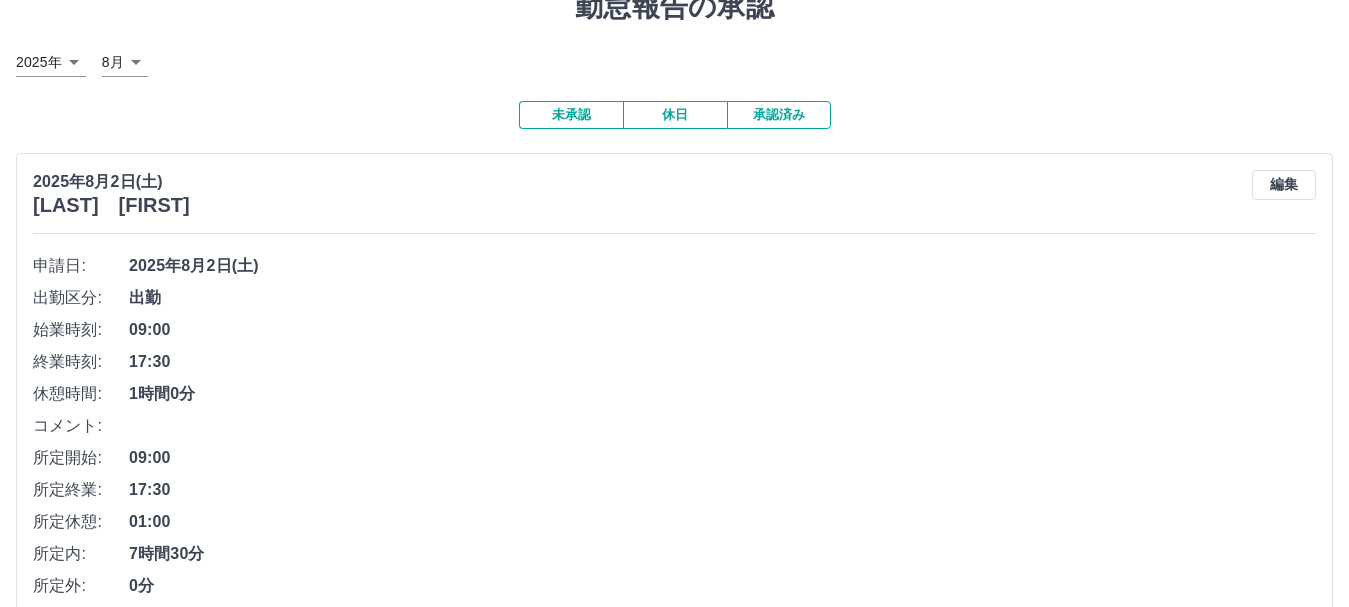 scroll, scrollTop: 0, scrollLeft: 0, axis: both 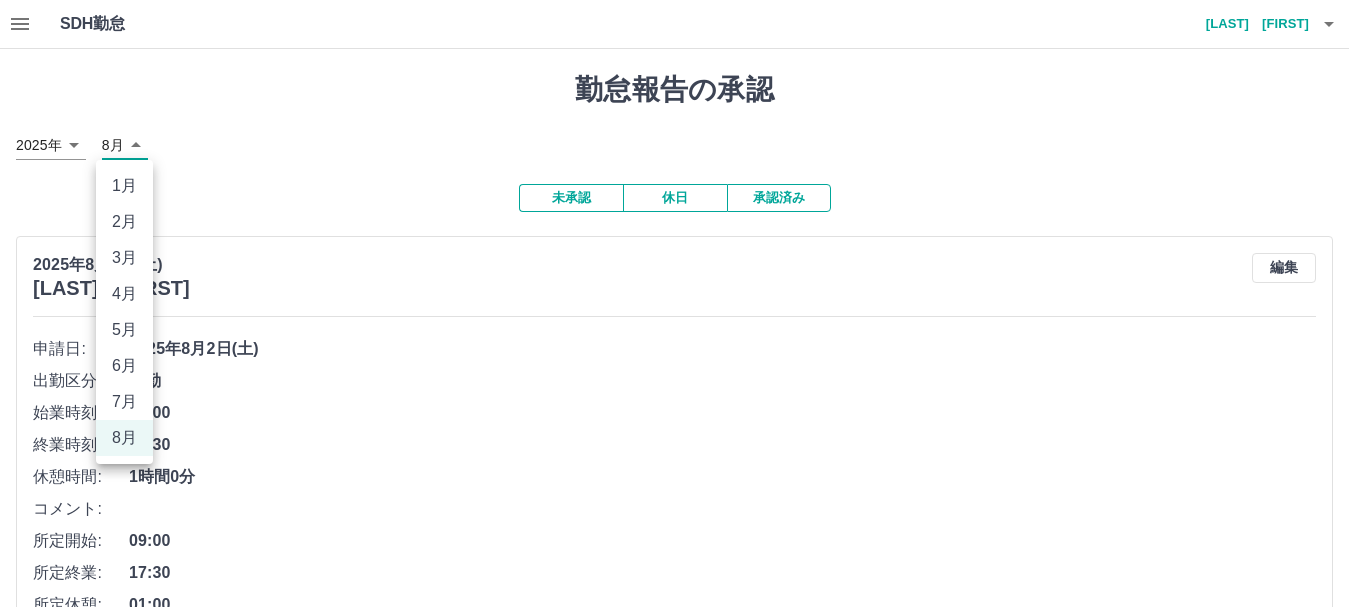 click on "SDH勤怠 [LAST]　[FIRST] 勤怠報告の承認 [DATE] 未承認 休日 承認済み [DATE] [LAST]　[FIRST] 編集 申請日: [DATE] 出勤区分: 出勤 始業時刻: 09:00 終業時刻: 17:30 休憩時間: 1時間0分 コメント: 所定開始: 09:00 所定終業: 17:30 所定休憩: 01:00 所定内: 7時間30分 所定外: 0分 承認済 [DATE] [LAST]　[FIRST] 編集 申請日: [DATE] 出勤区分: 出勤 始業時刻: 09:00 終業時刻: 17:30 休憩時間: 1時間0分 コメント: 所定開始: 09:00 所定終業: 17:30 所定休憩: 01:00 所定内: 7時間30分 所定外: 0分 承認済 [DATE] [LAST]　[FIRST] 編集 申請日: [DATE] 出勤区分: 出勤 始業時刻: 08:45 終業時刻: 17:30 休憩時間: 1時間0分 コメント: 所定開始: 08:45 所定終業: 17:30 所定休憩: 01:00 所定内: 7時間45分 所定外: 0分 承認済 [DATE] [LAST]　[FIRST] 編集 申請日: 出勤" at bounding box center [683, 2199] 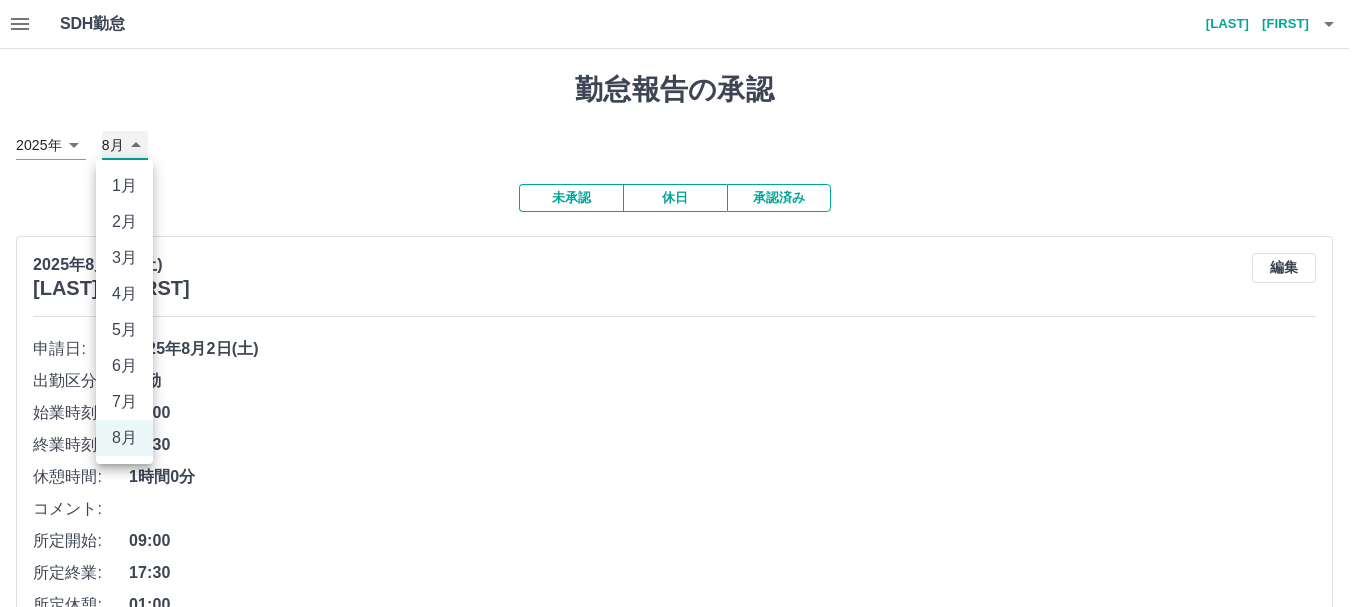 type on "*" 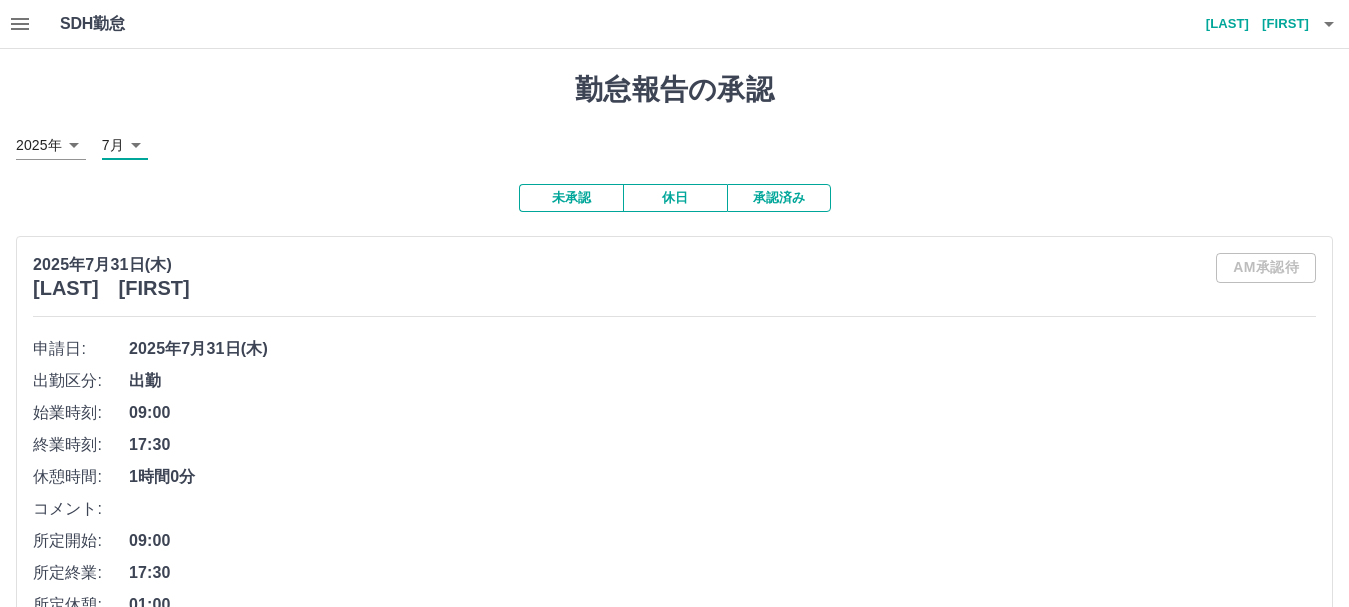 click on "09:00" at bounding box center [722, 413] 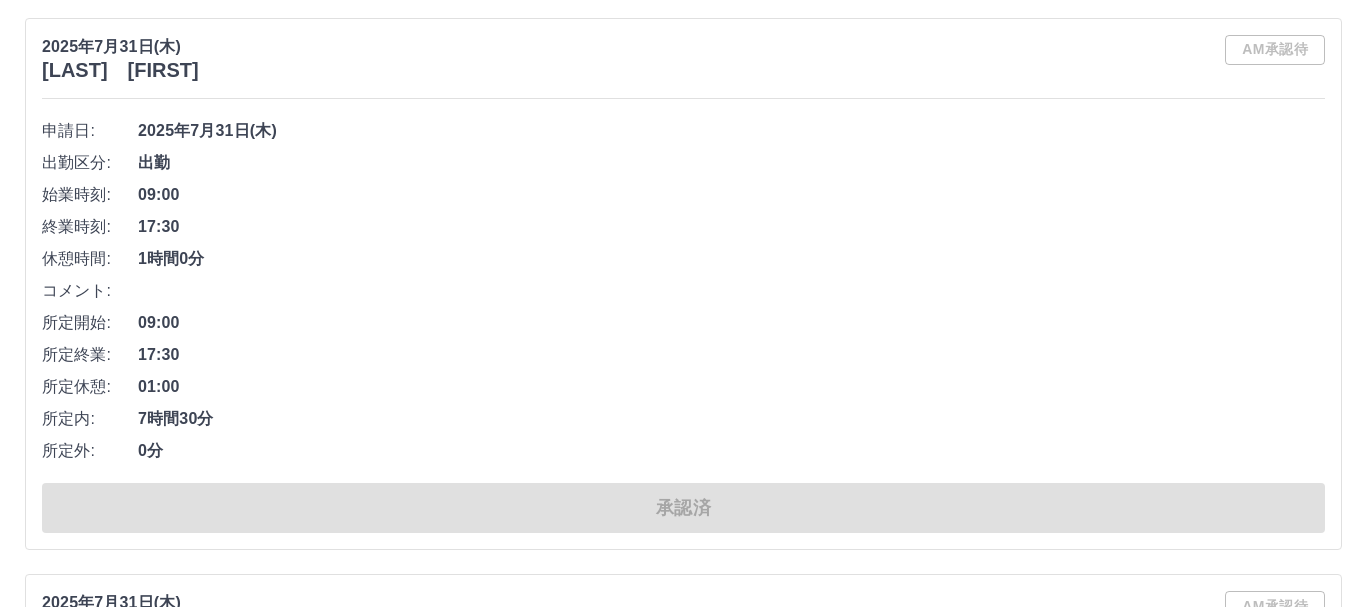 scroll, scrollTop: 0, scrollLeft: 0, axis: both 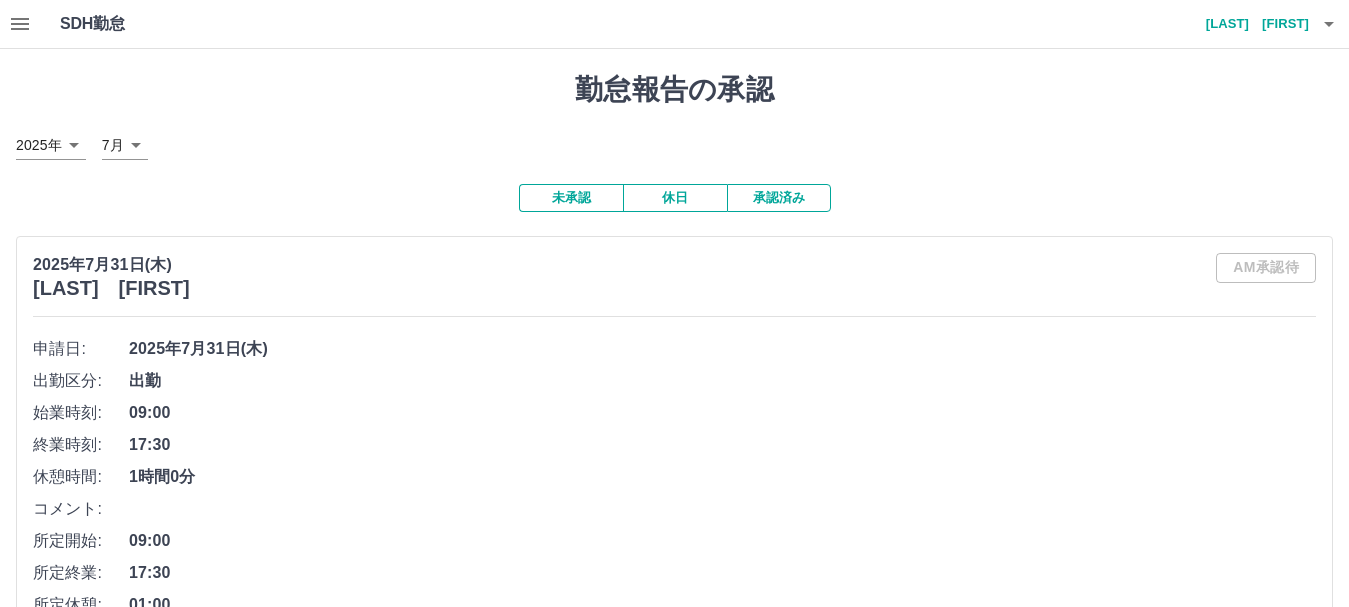 click on "未承認" at bounding box center (571, 198) 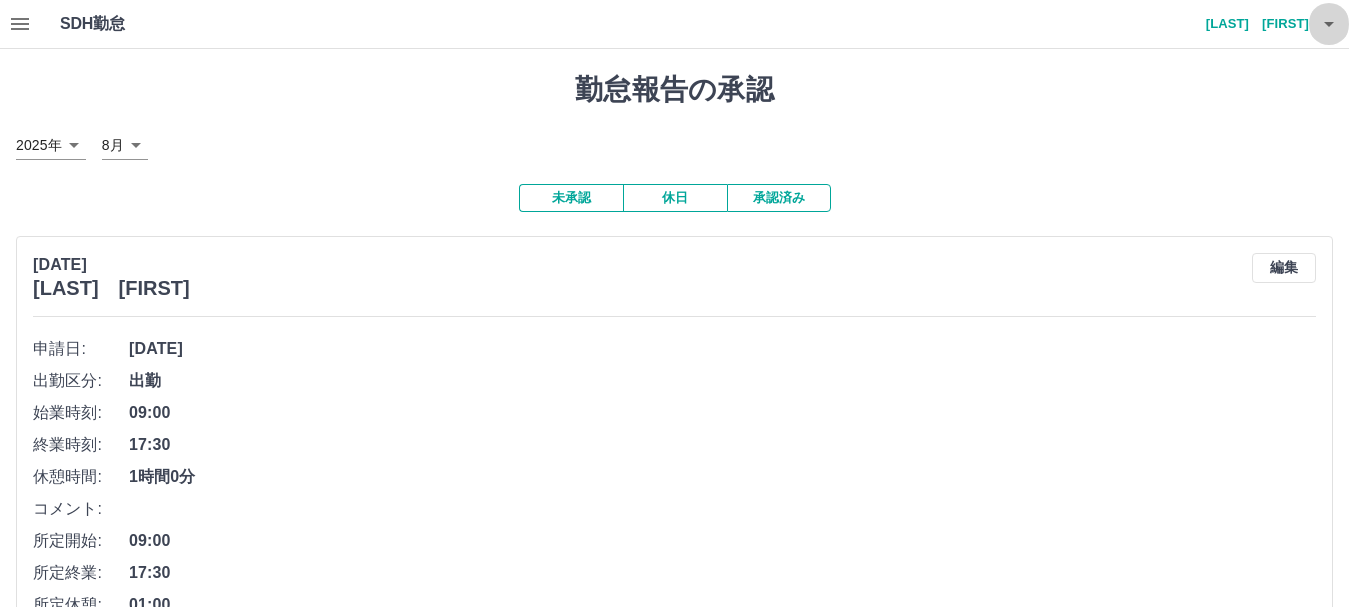 click 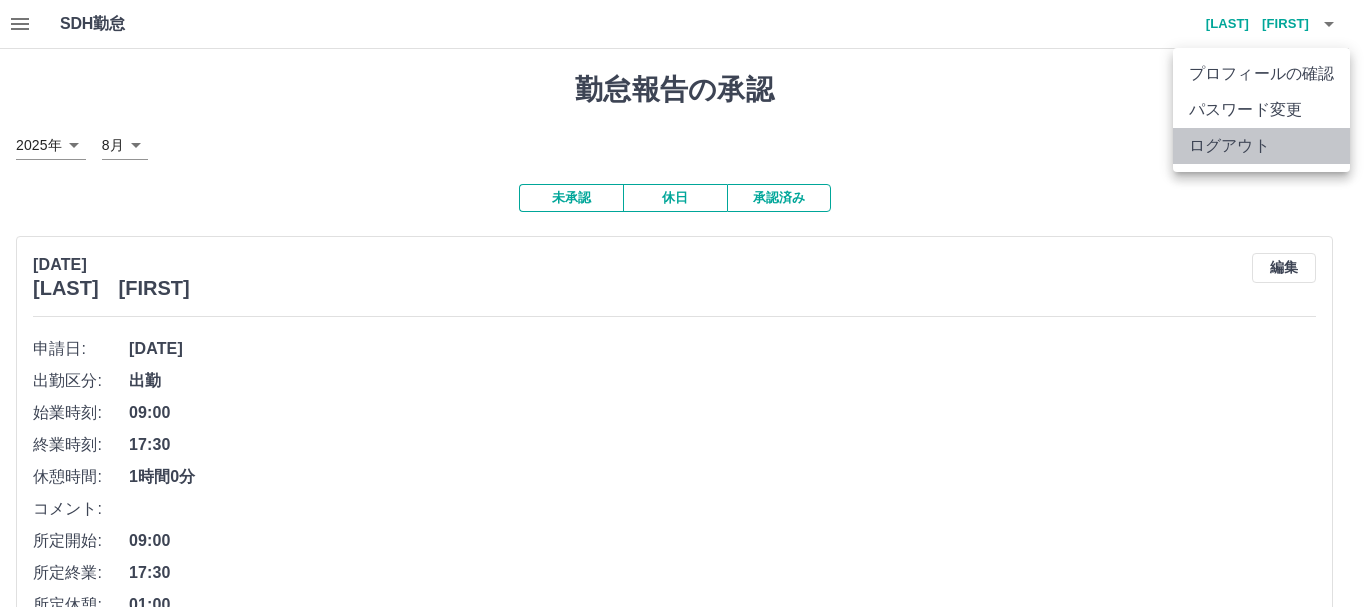 click on "ログアウト" at bounding box center [1261, 146] 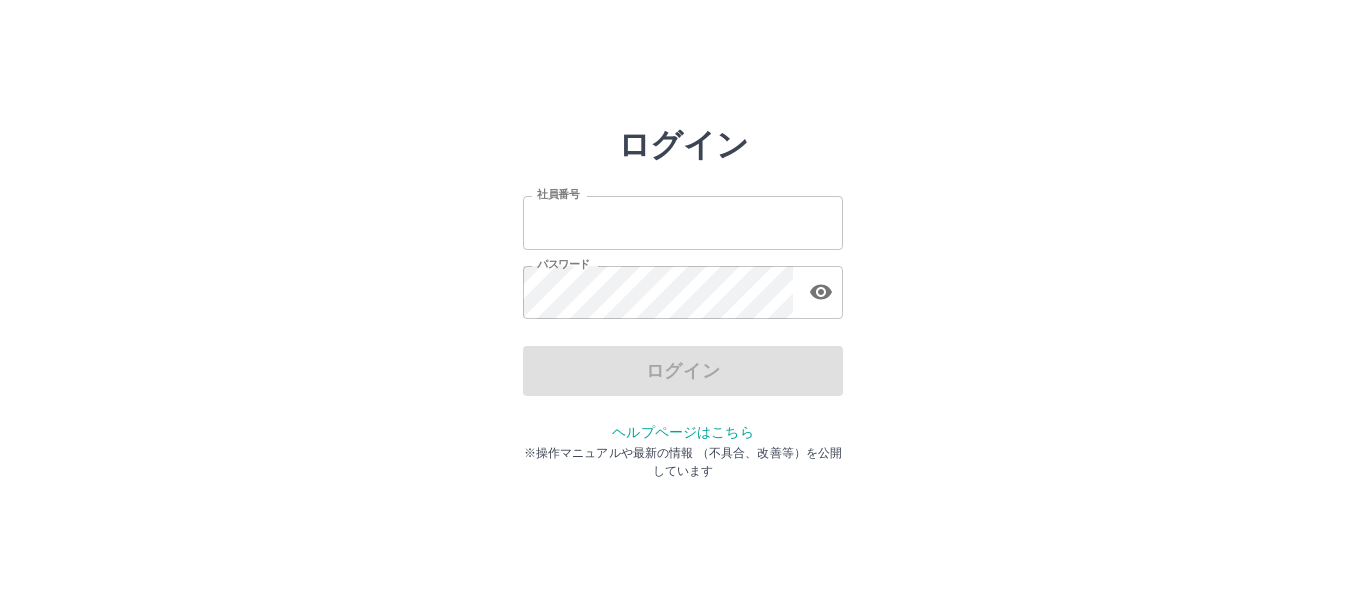 scroll, scrollTop: 0, scrollLeft: 0, axis: both 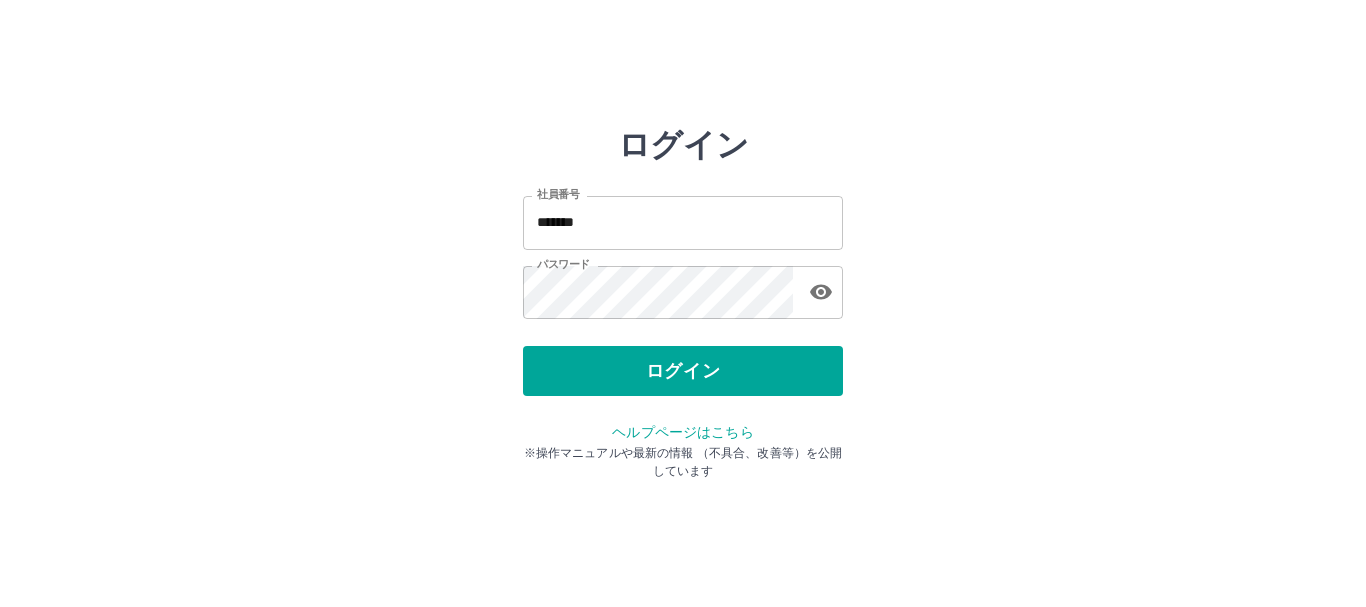 click on "ログイン 社員番号 ******* 社員番号 パスワード パスワード ログイン ヘルプページはこちら ※操作マニュアルや最新の情報 （不具合、改善等）を公開しています" at bounding box center (683, 286) 